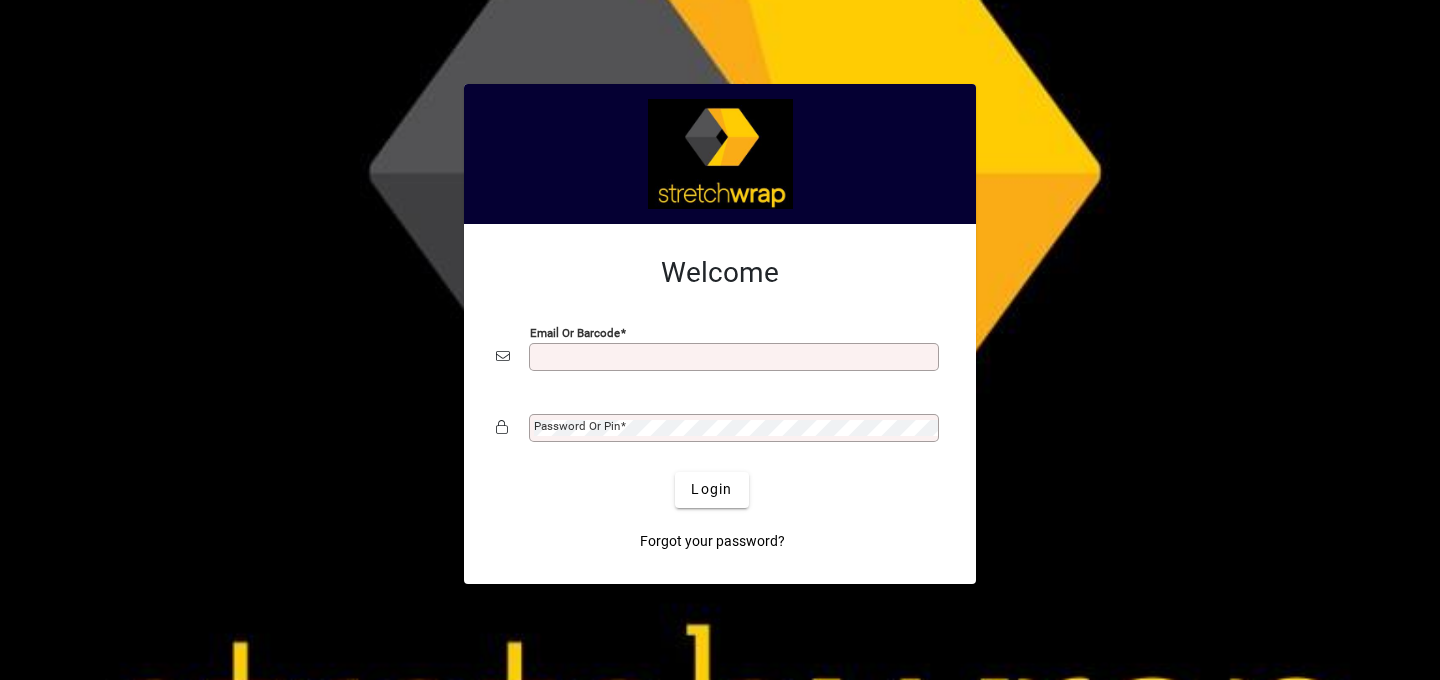scroll, scrollTop: 0, scrollLeft: 0, axis: both 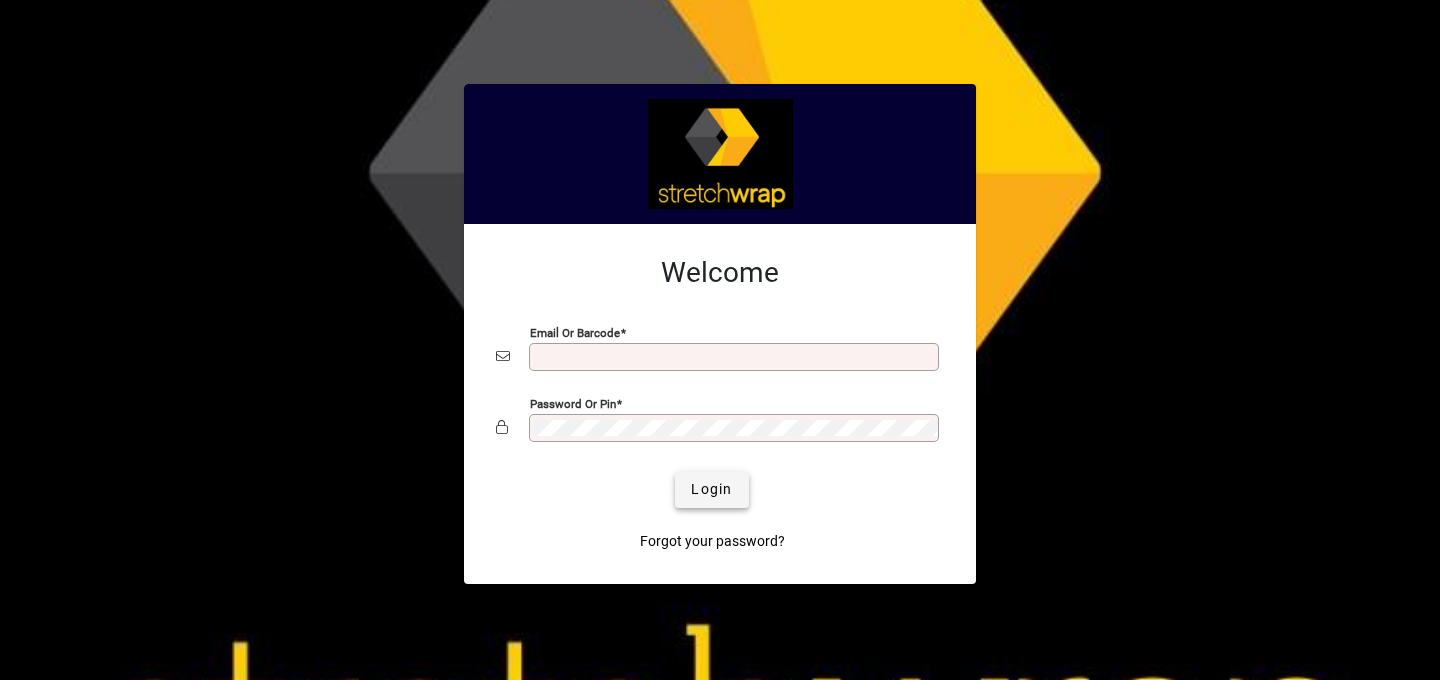 type on "**********" 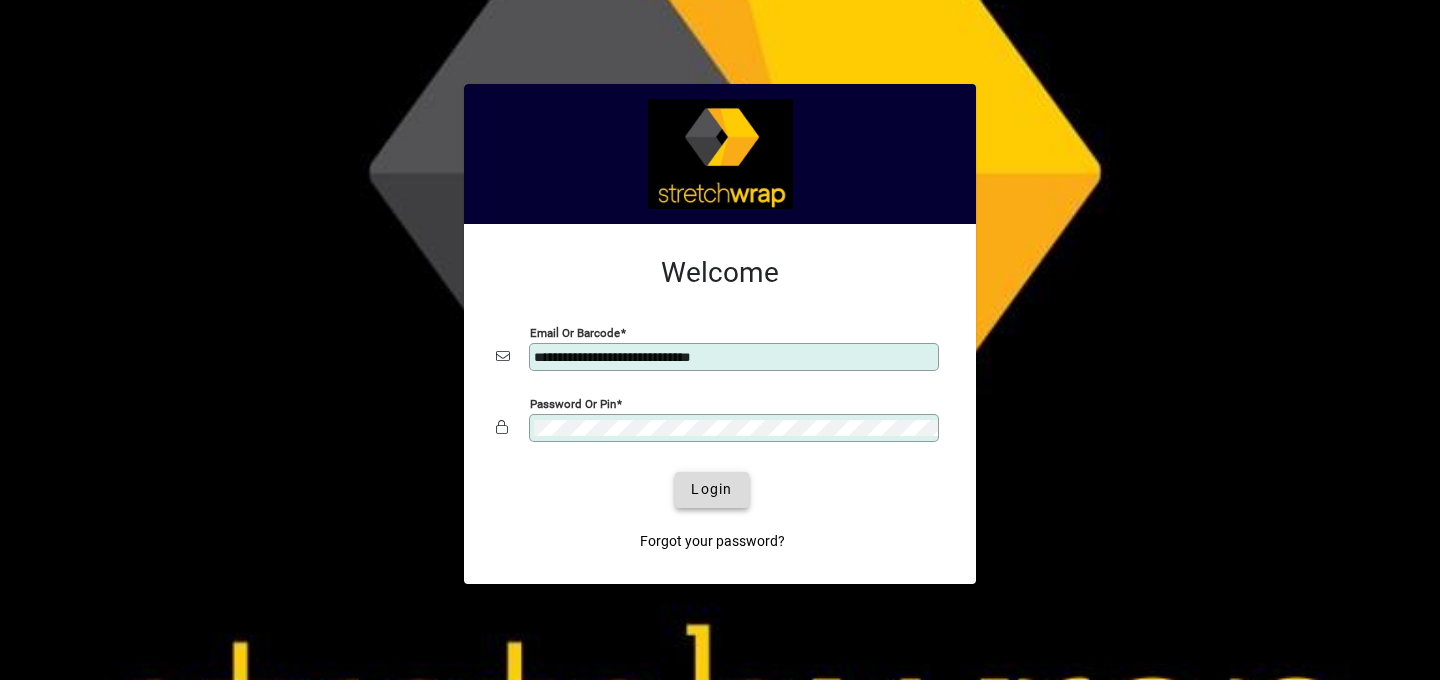 click on "Login" 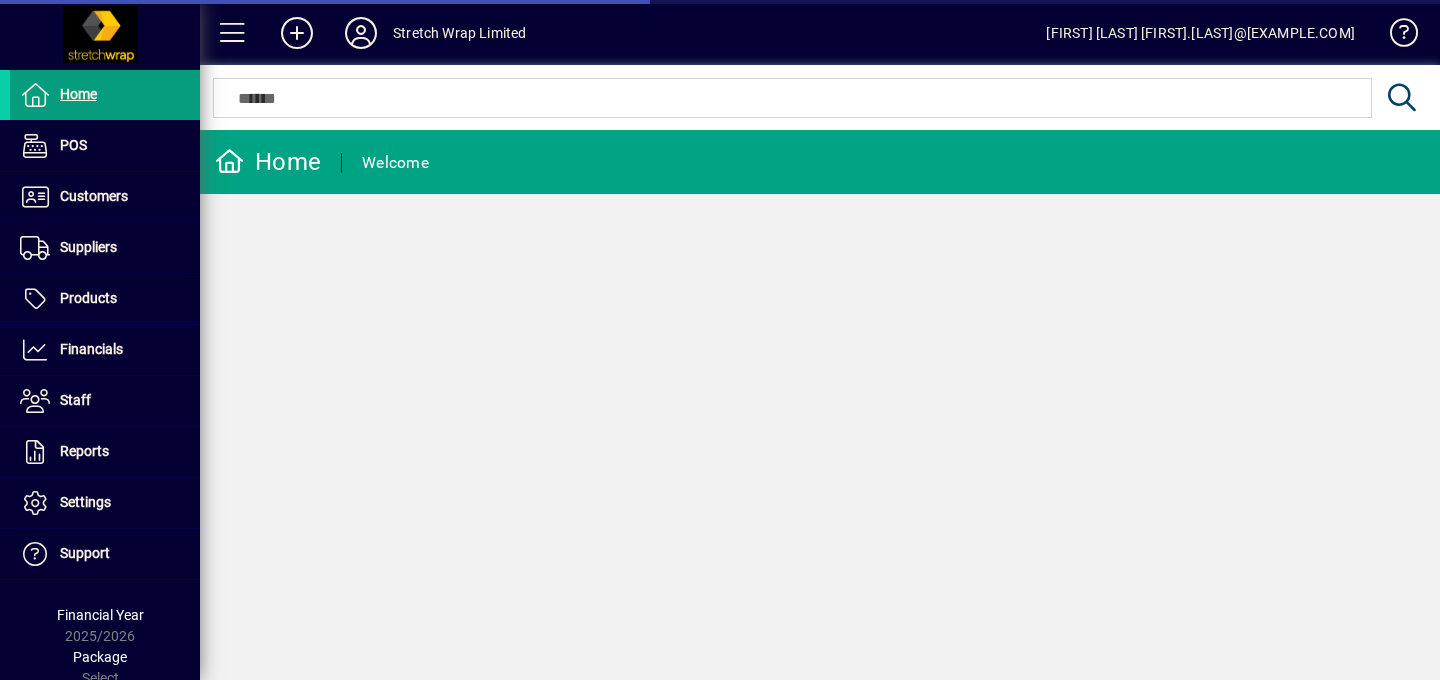 scroll, scrollTop: 0, scrollLeft: 0, axis: both 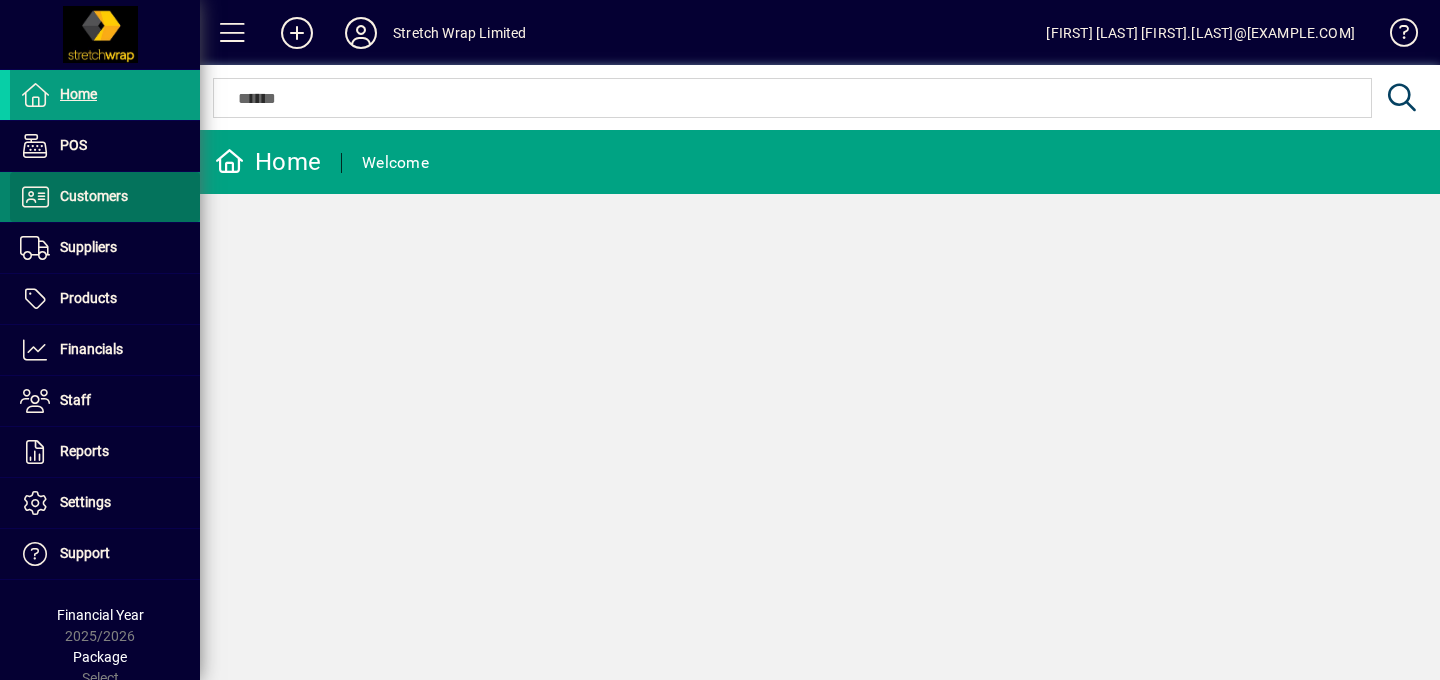 click on "Customers" at bounding box center (94, 196) 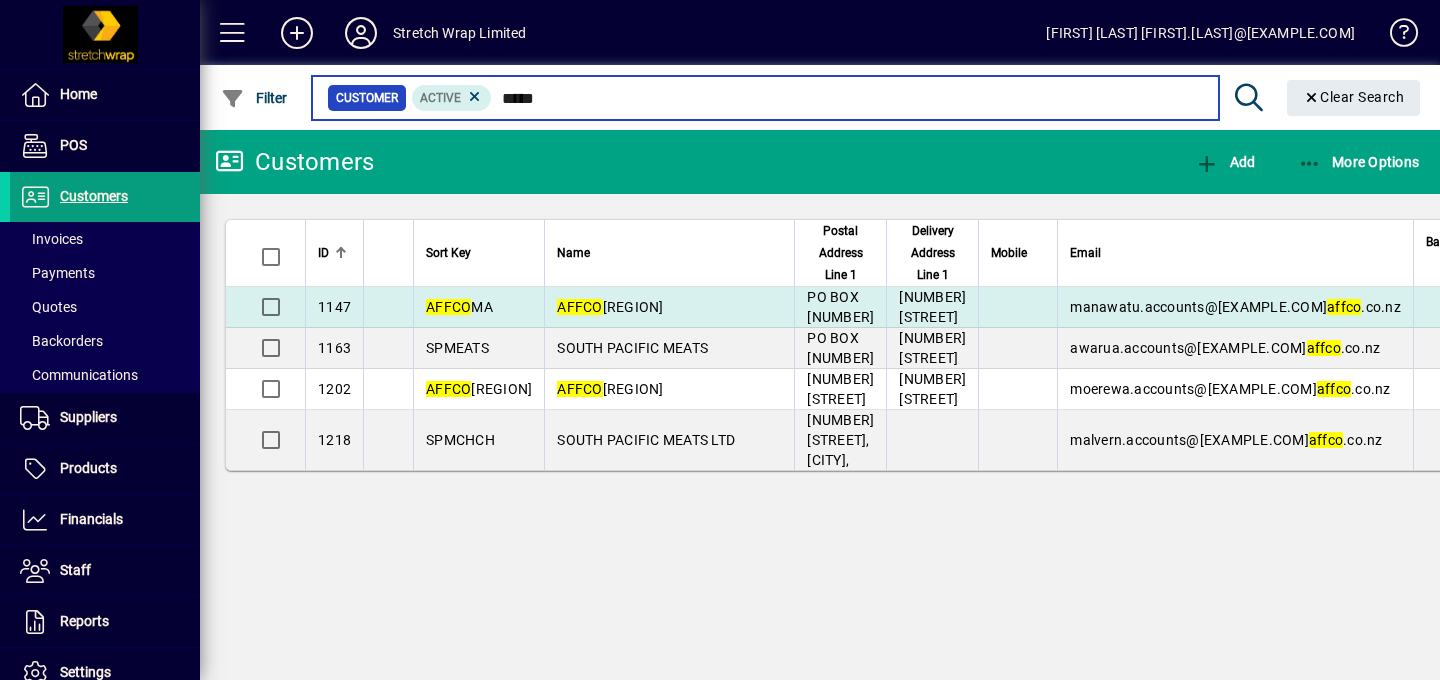 type on "*****" 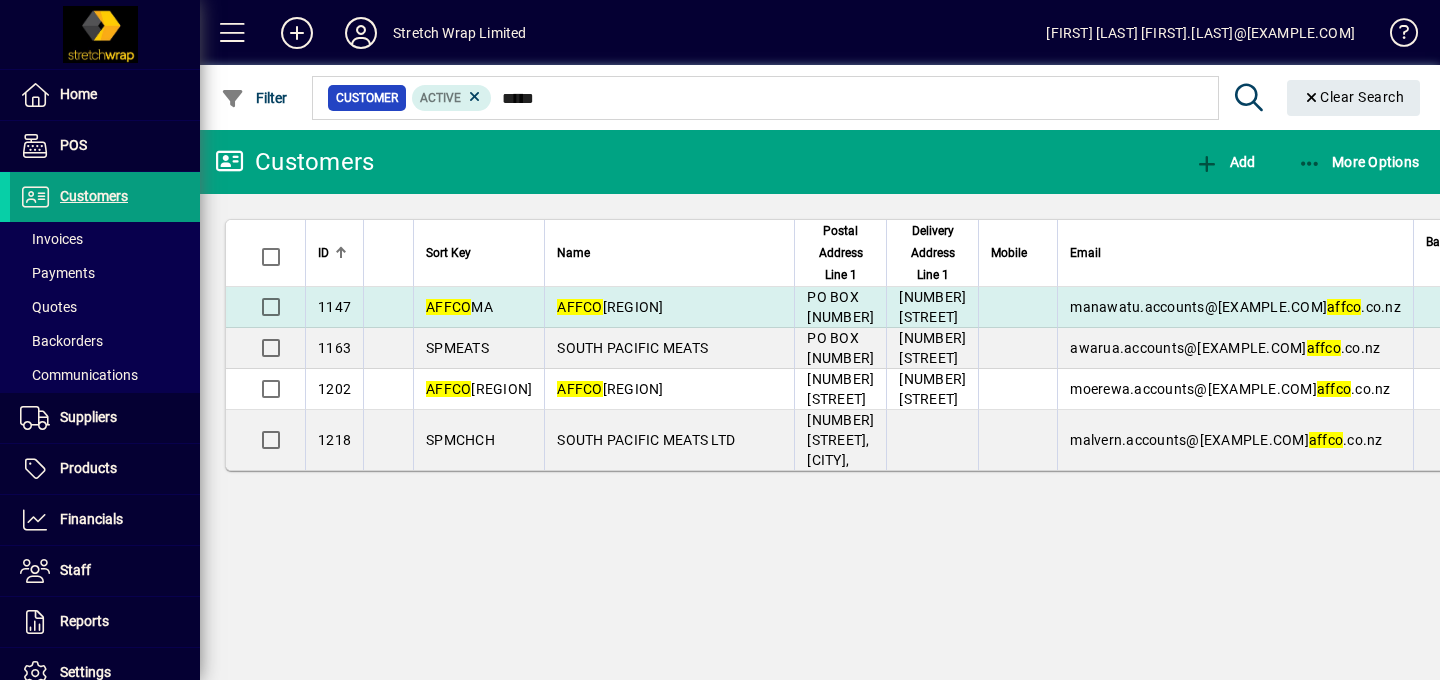 click on "AFFCO" at bounding box center (579, 307) 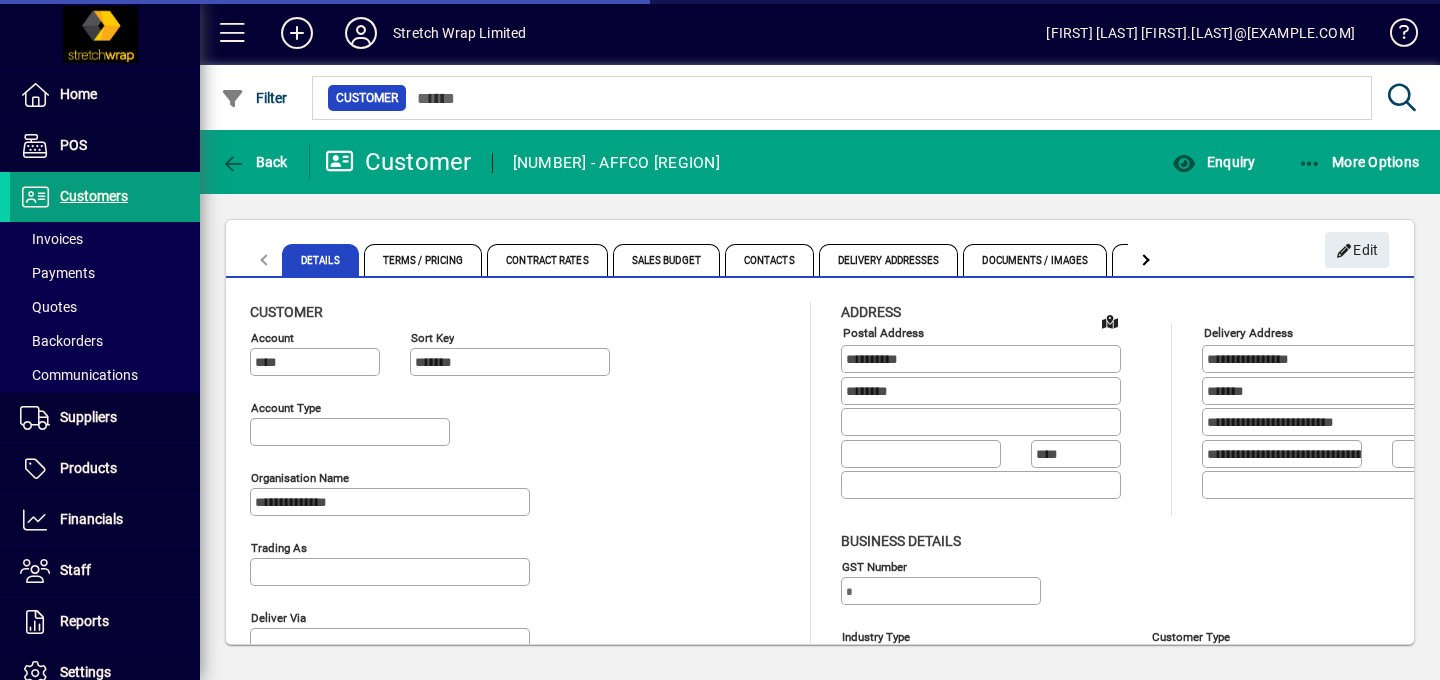 type on "**********" 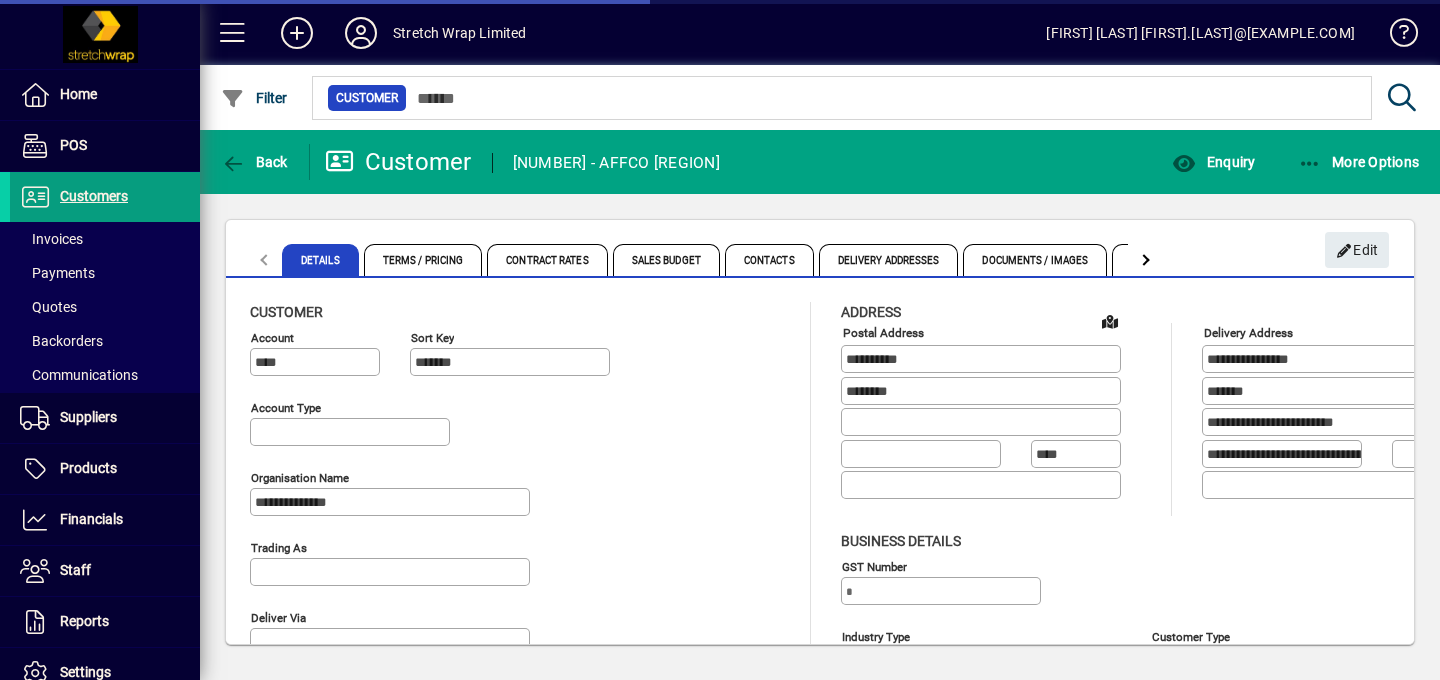 type on "*******" 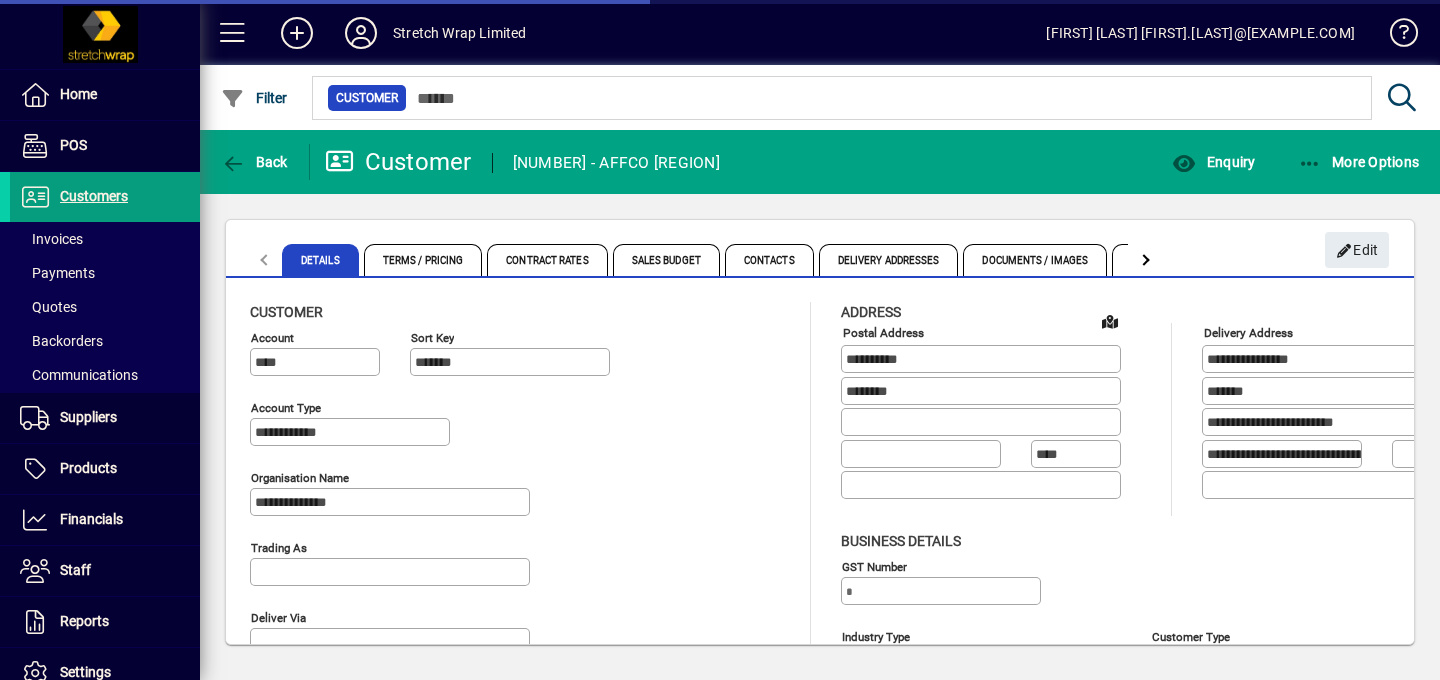 type on "**********" 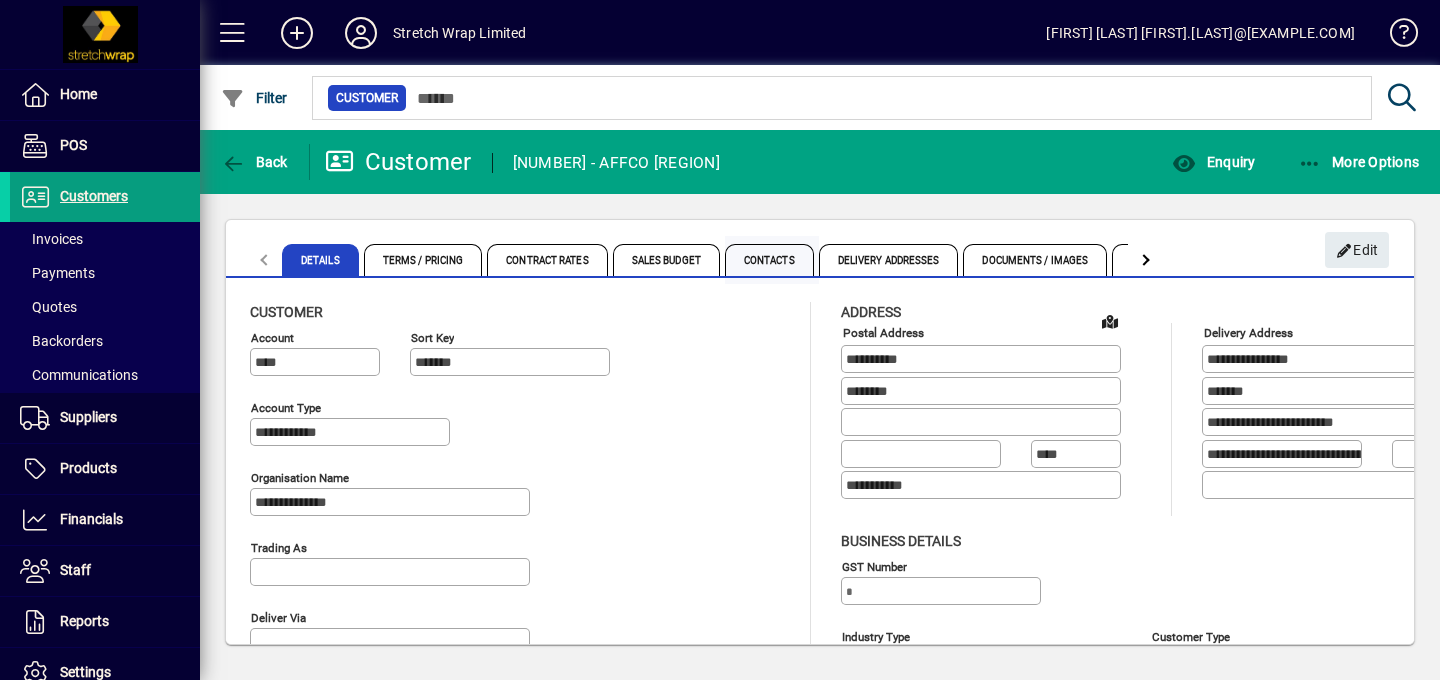 click on "Contacts" at bounding box center (769, 260) 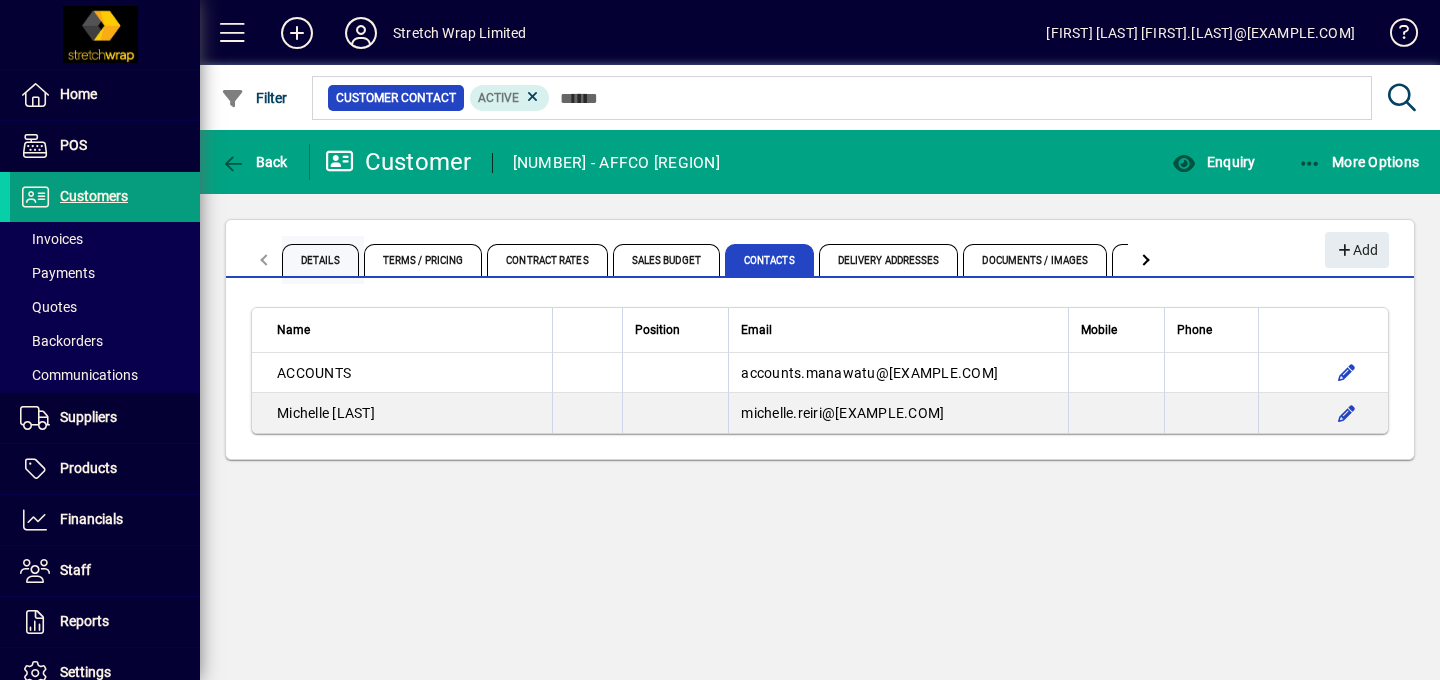 click on "Details" at bounding box center (320, 260) 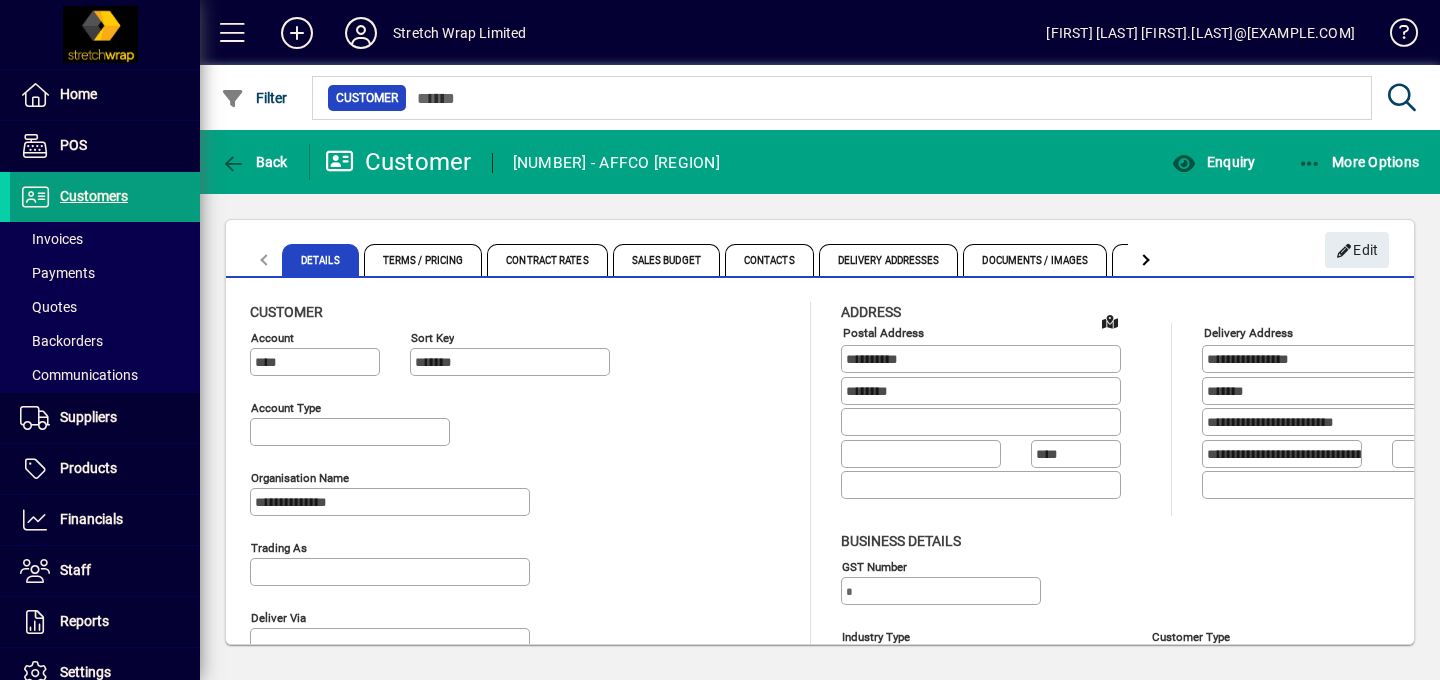 type on "**********" 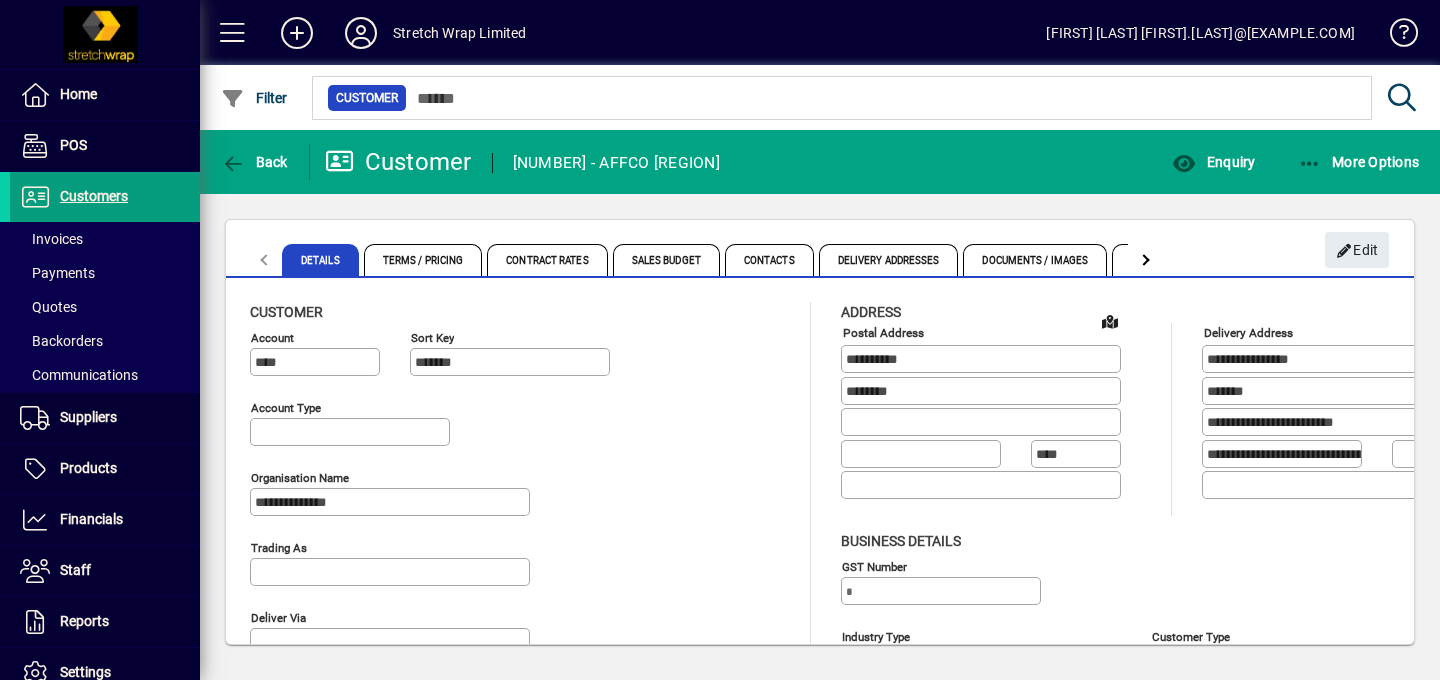 type on "*******" 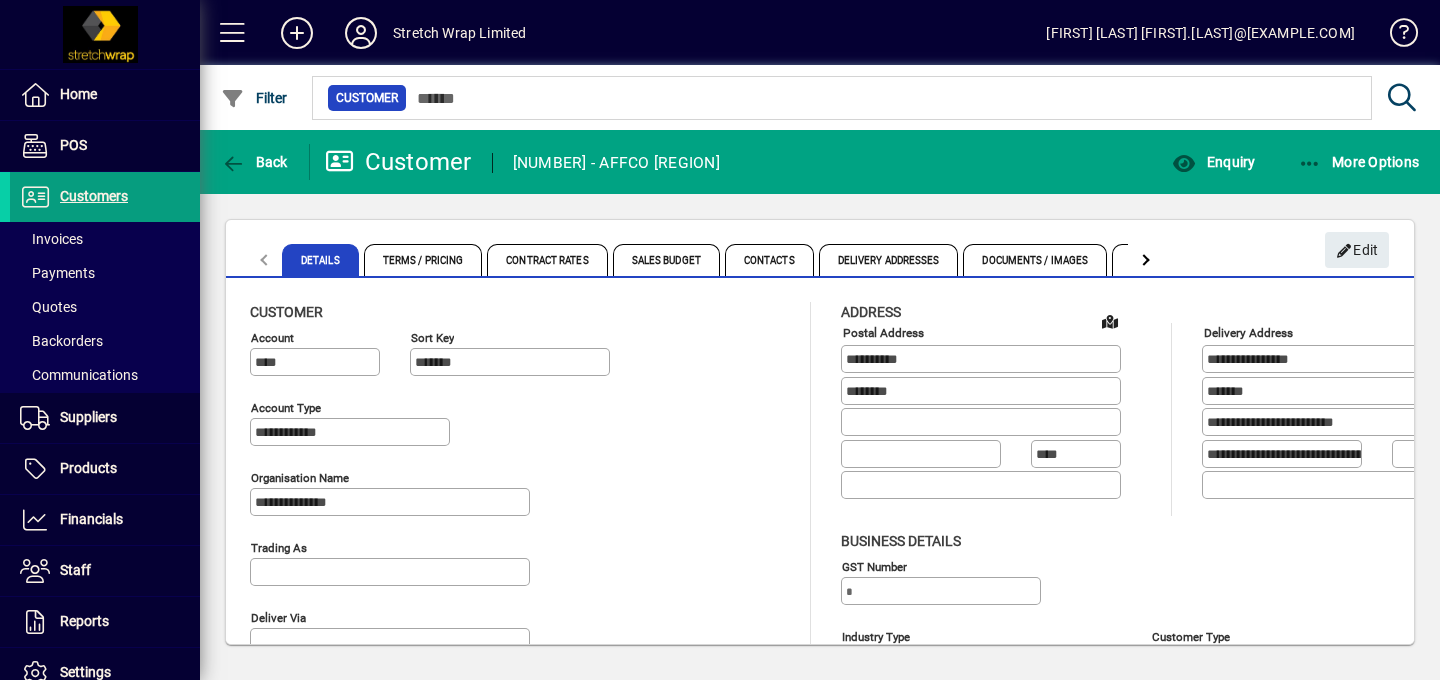 type on "**********" 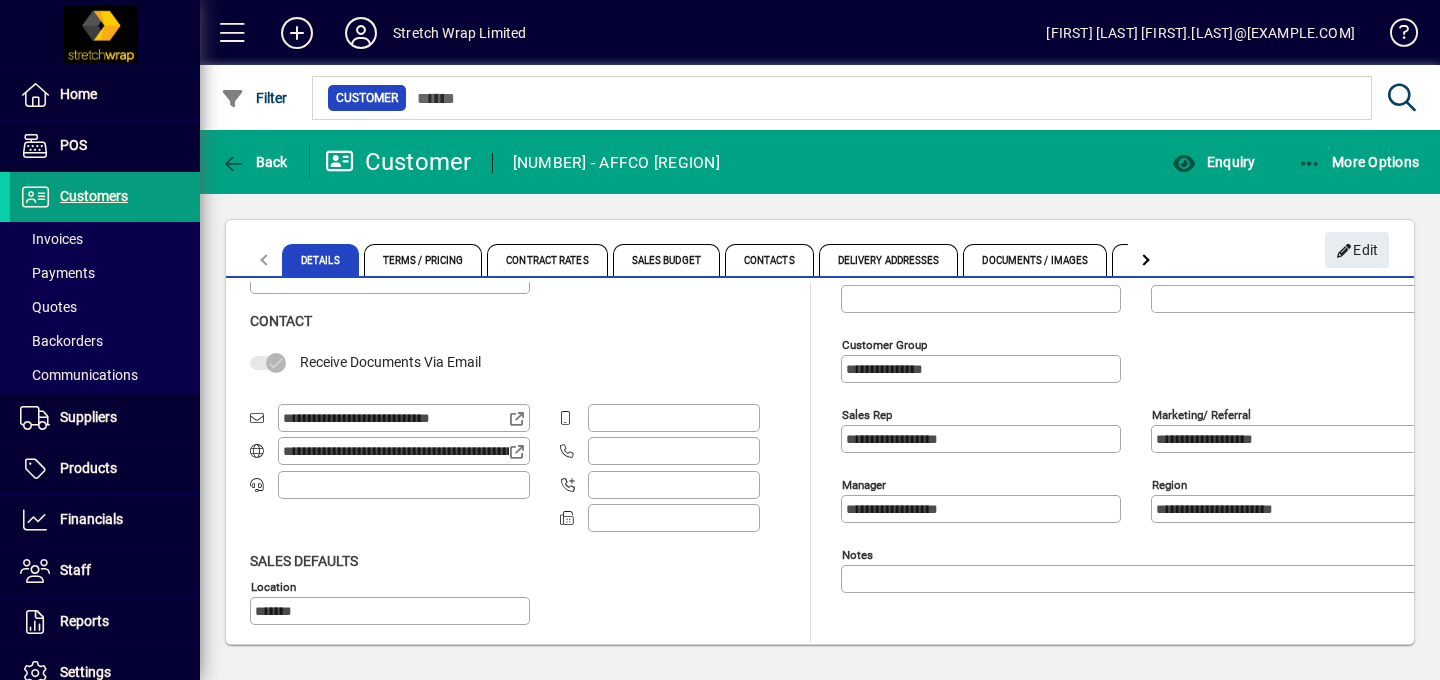 scroll, scrollTop: 369, scrollLeft: 0, axis: vertical 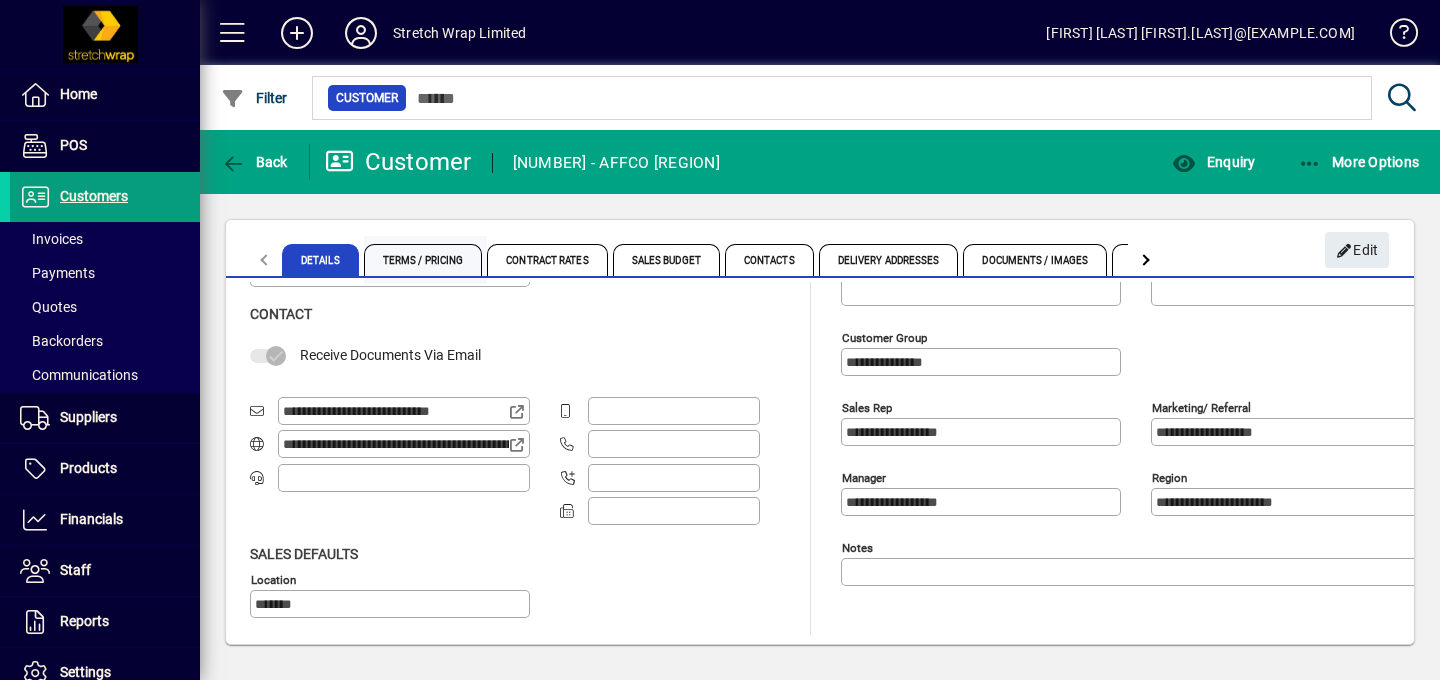 click on "Terms / Pricing" at bounding box center [423, 260] 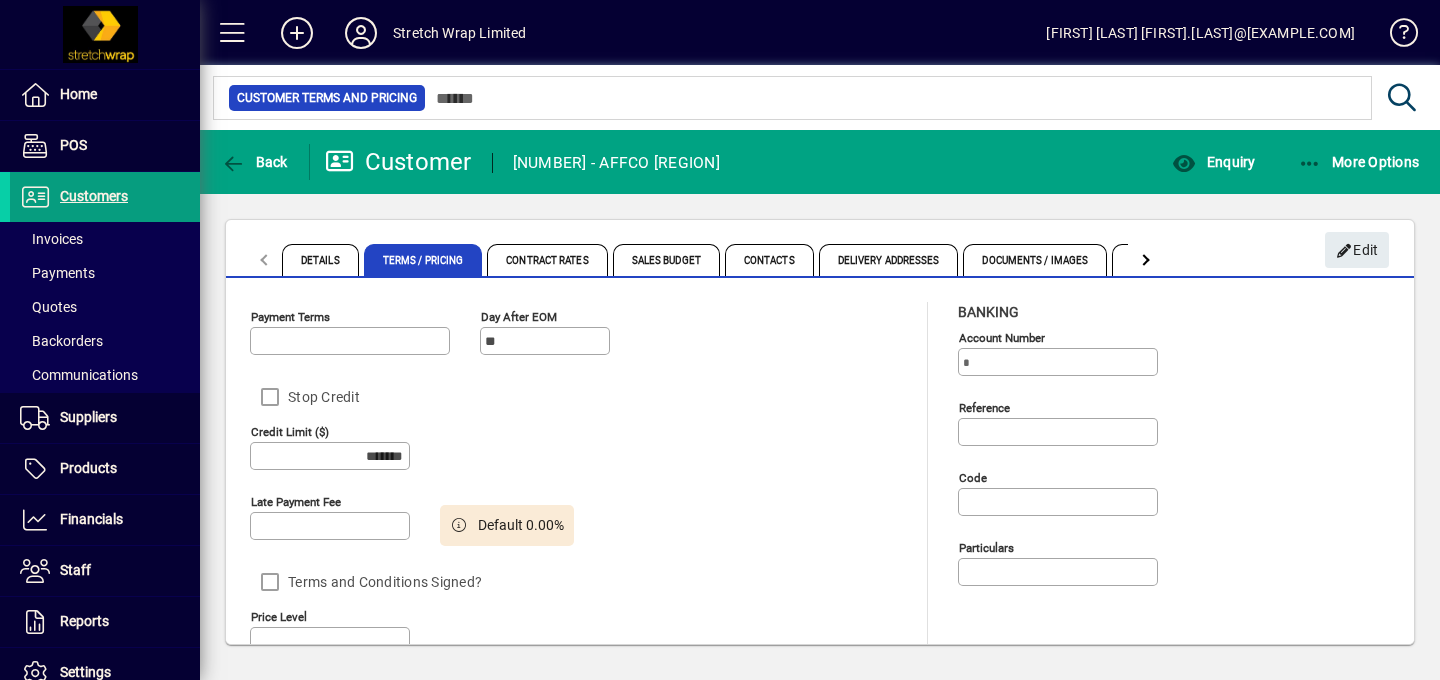 type on "**********" 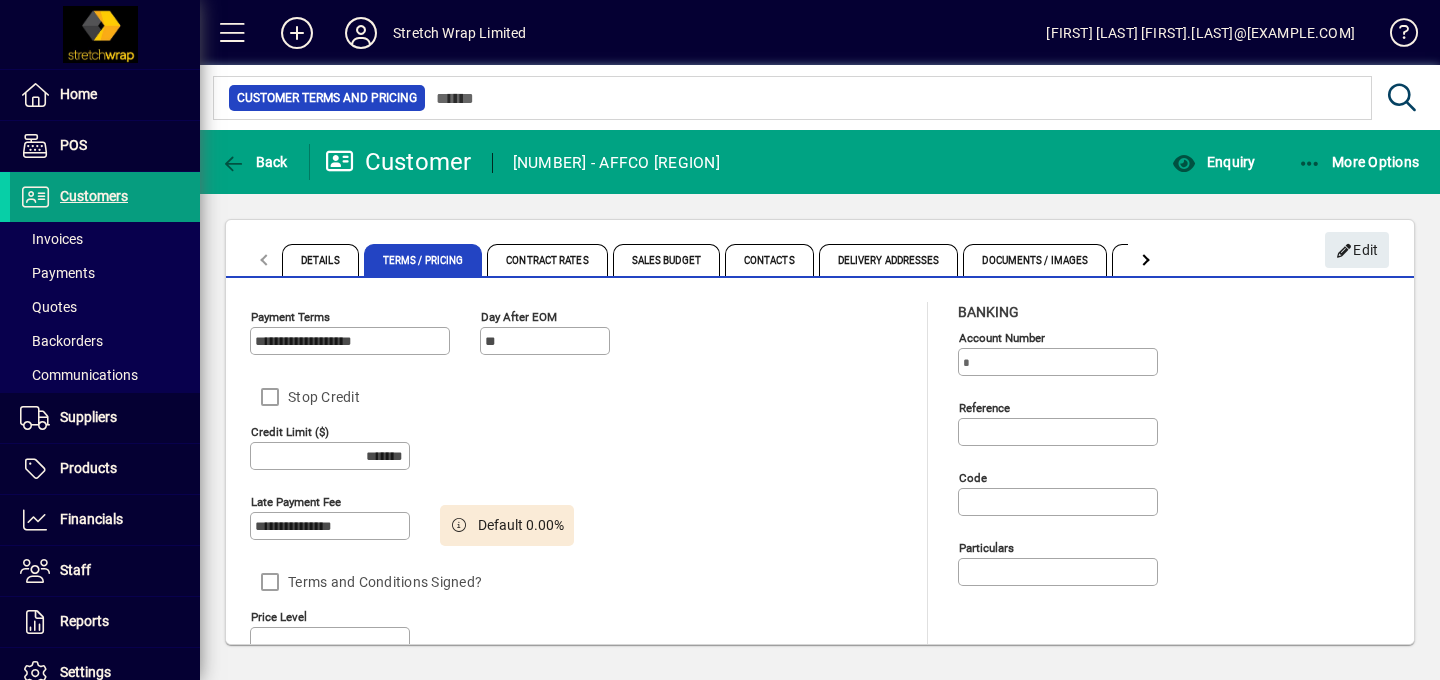 type on "******" 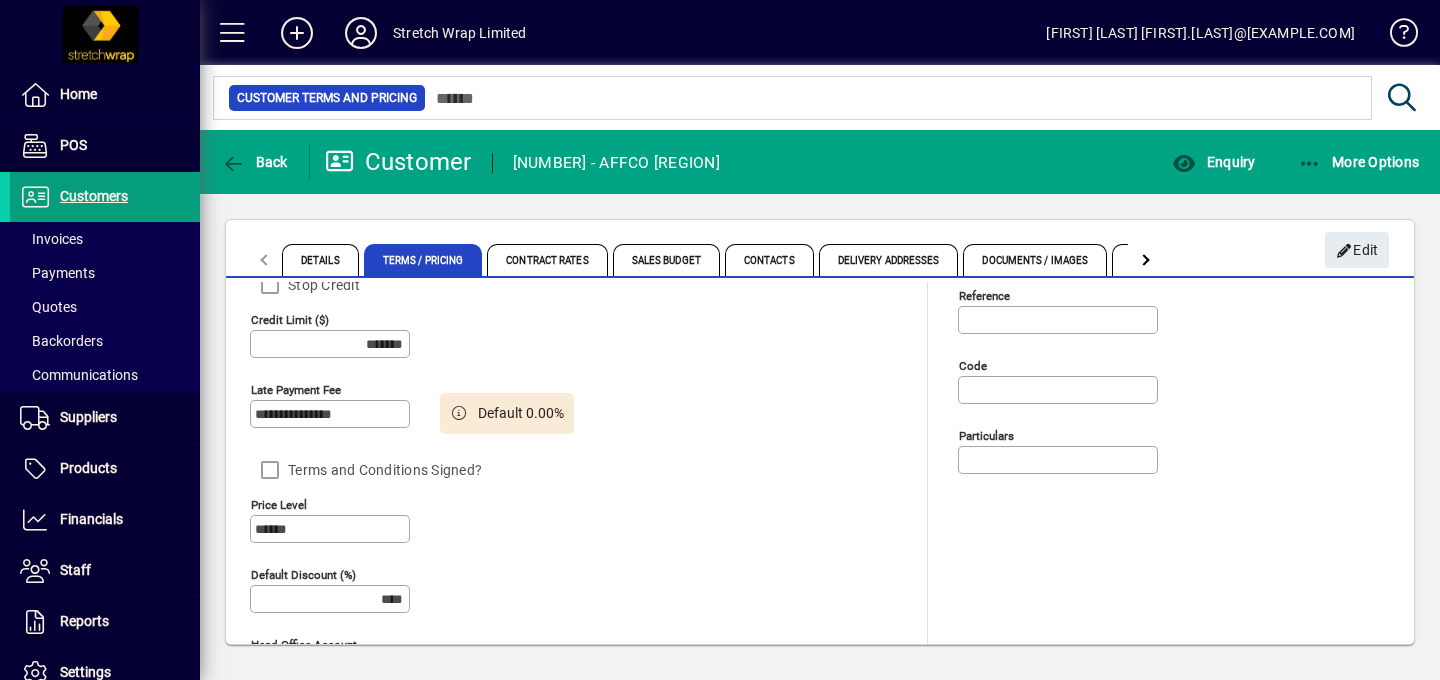 scroll, scrollTop: 0, scrollLeft: 0, axis: both 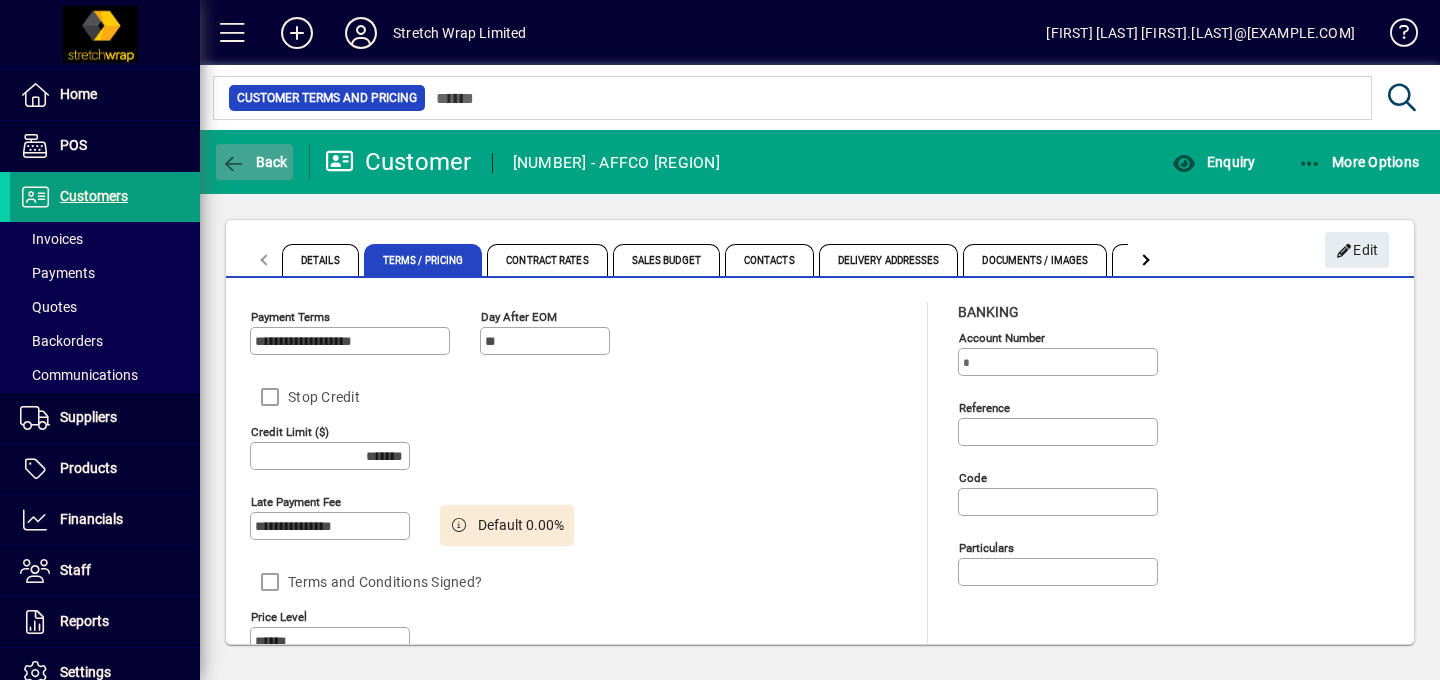 click 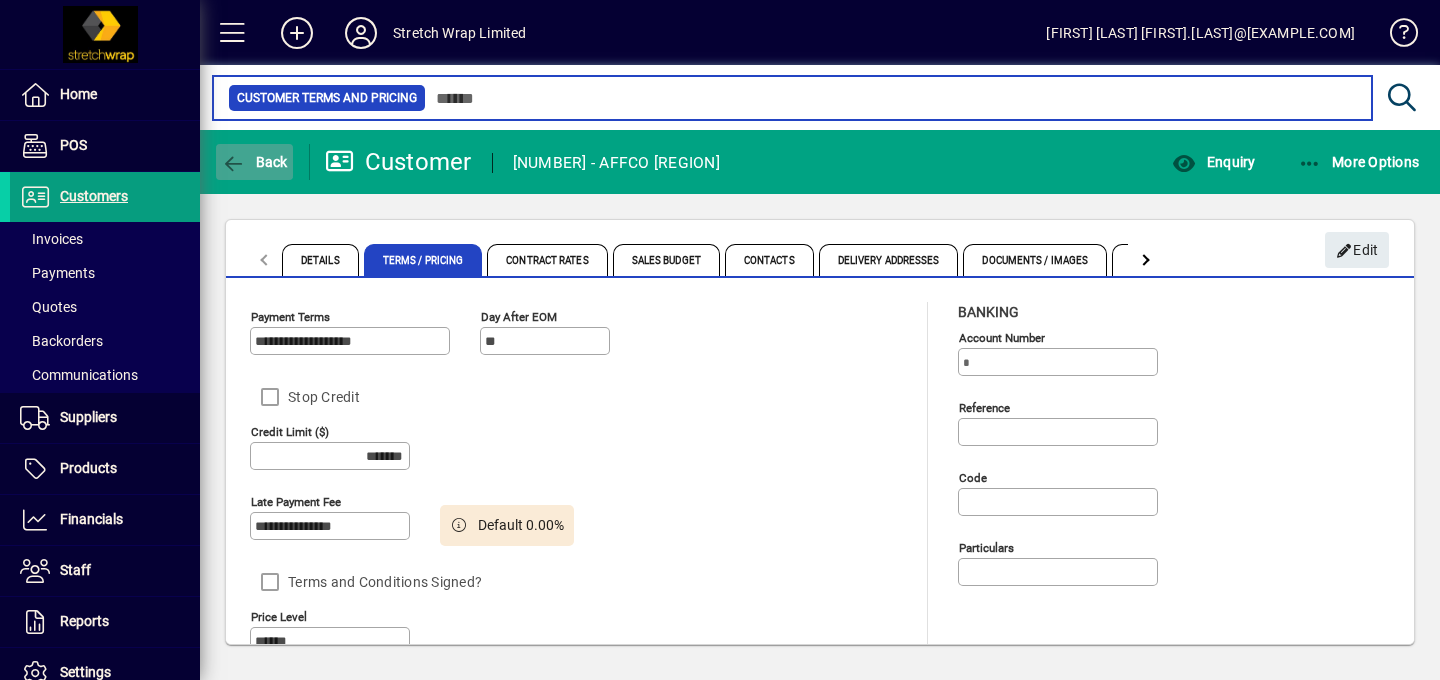 type on "*****" 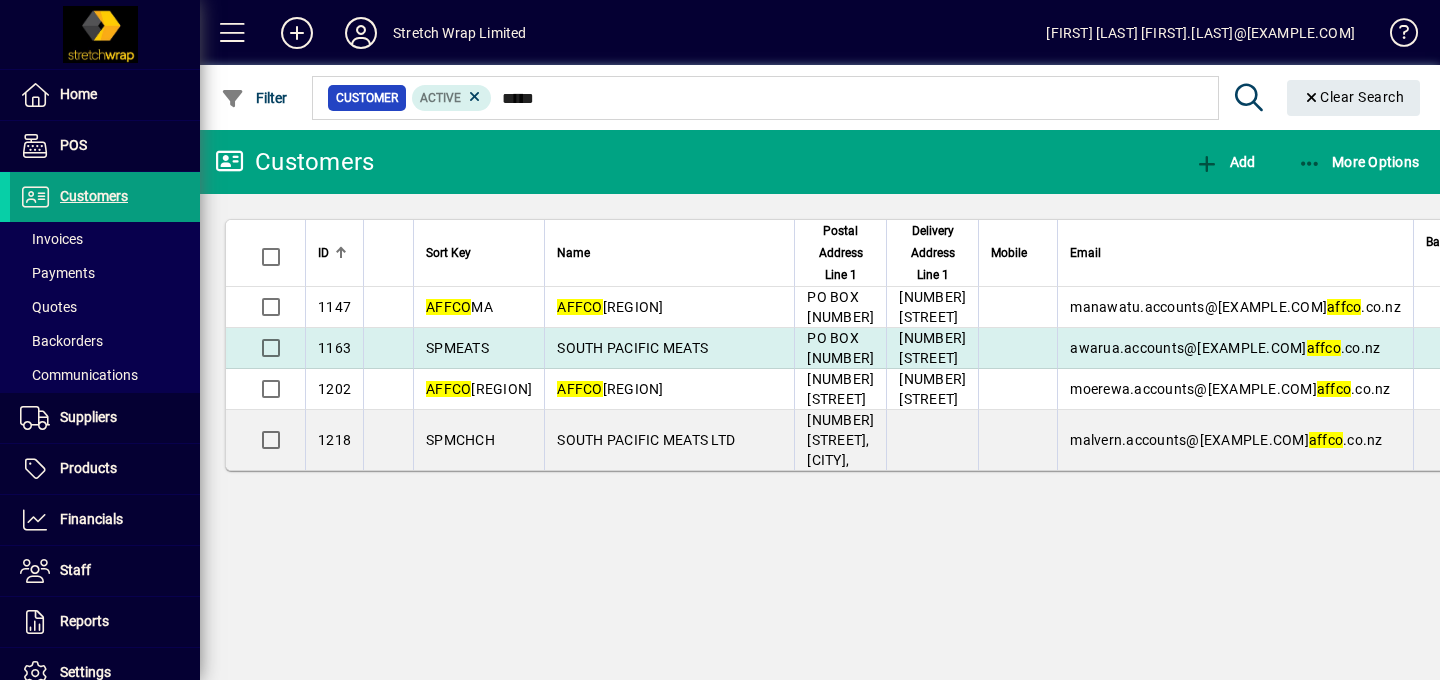 click on "SOUTH PACIFIC MEATS" at bounding box center (669, 348) 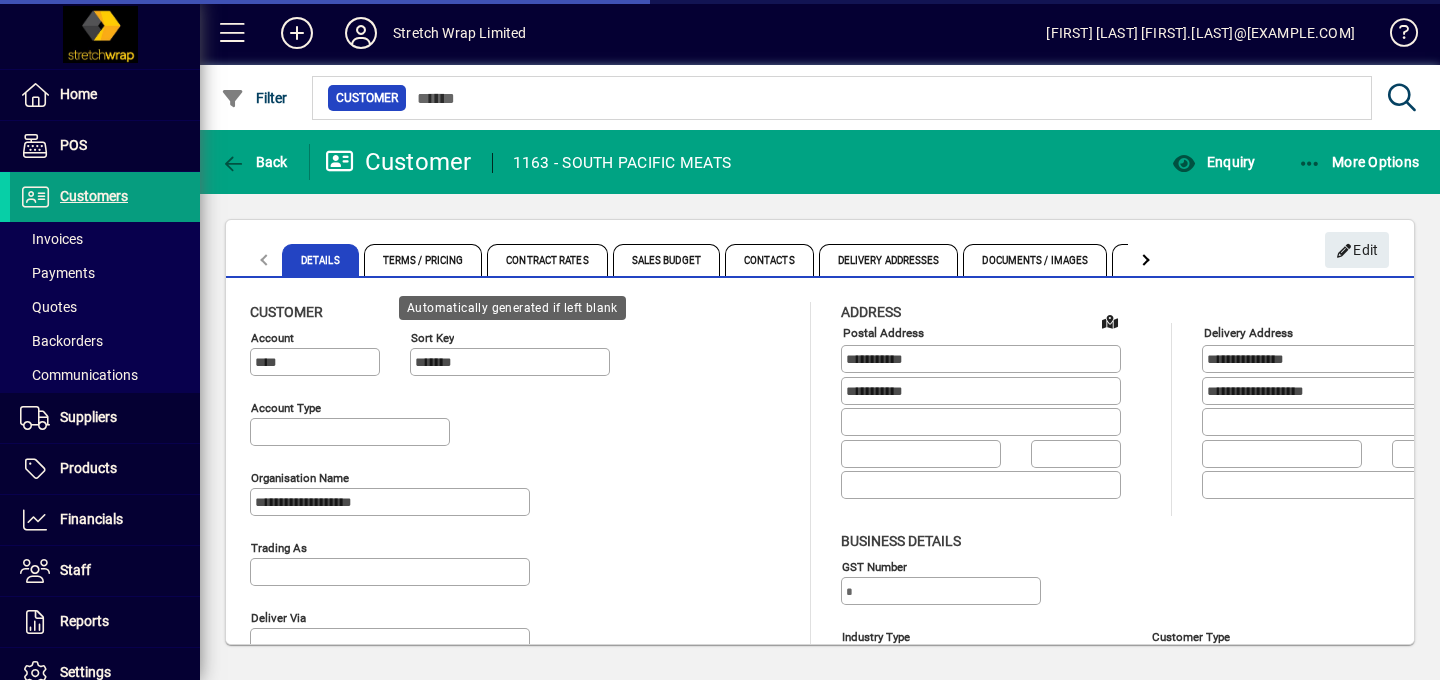 type on "**********" 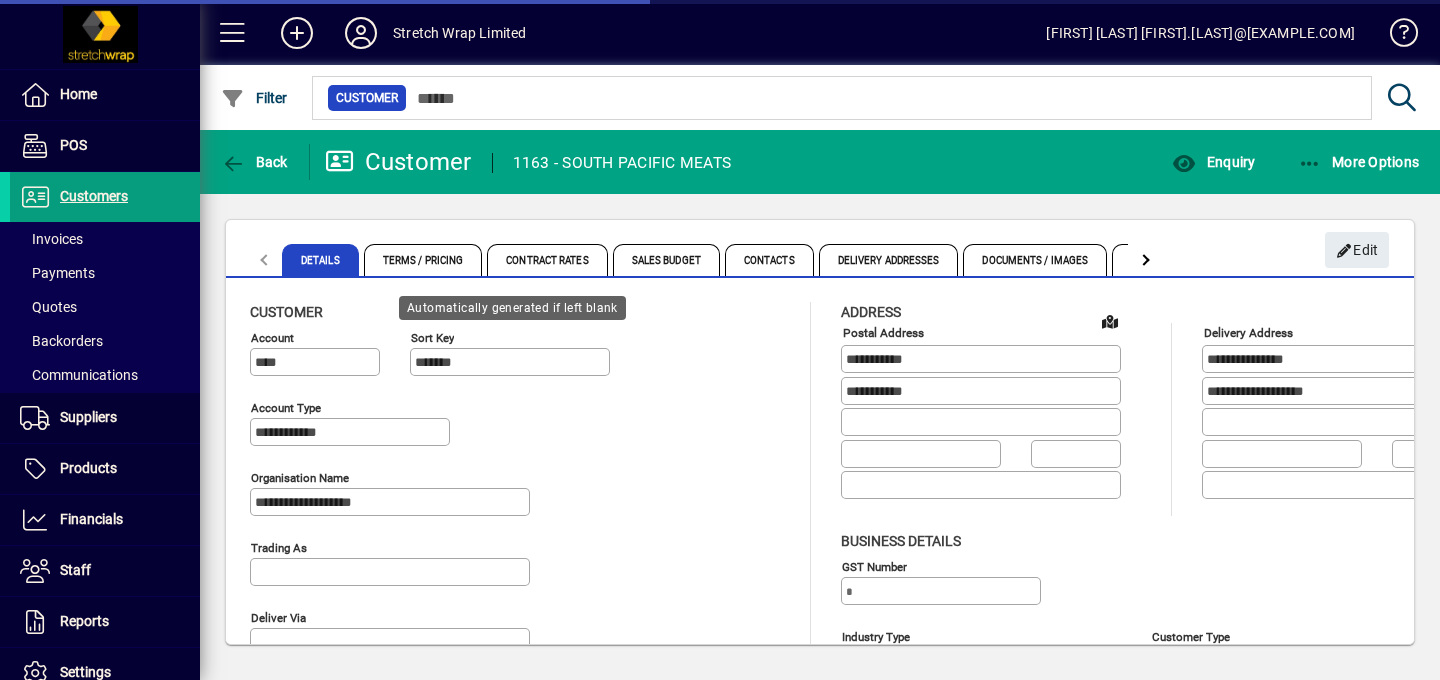 type on "**********" 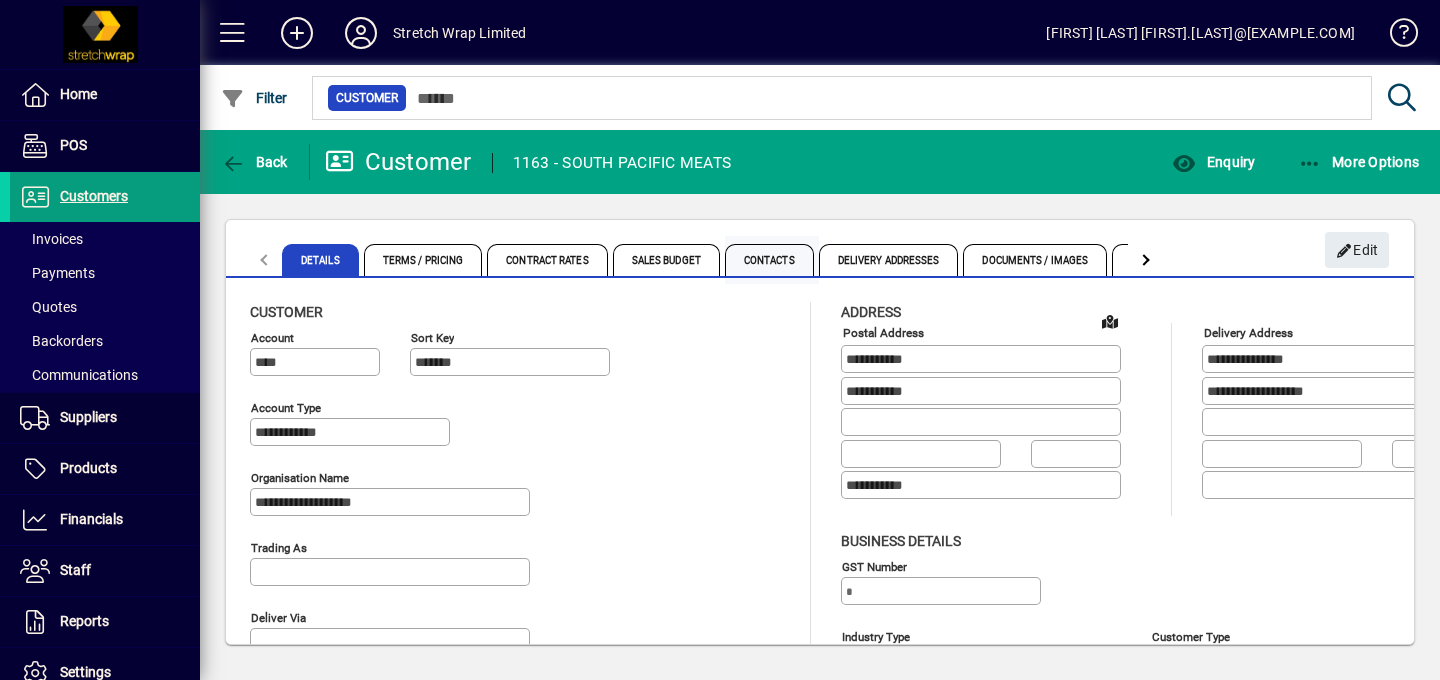 click on "Contacts" at bounding box center [769, 260] 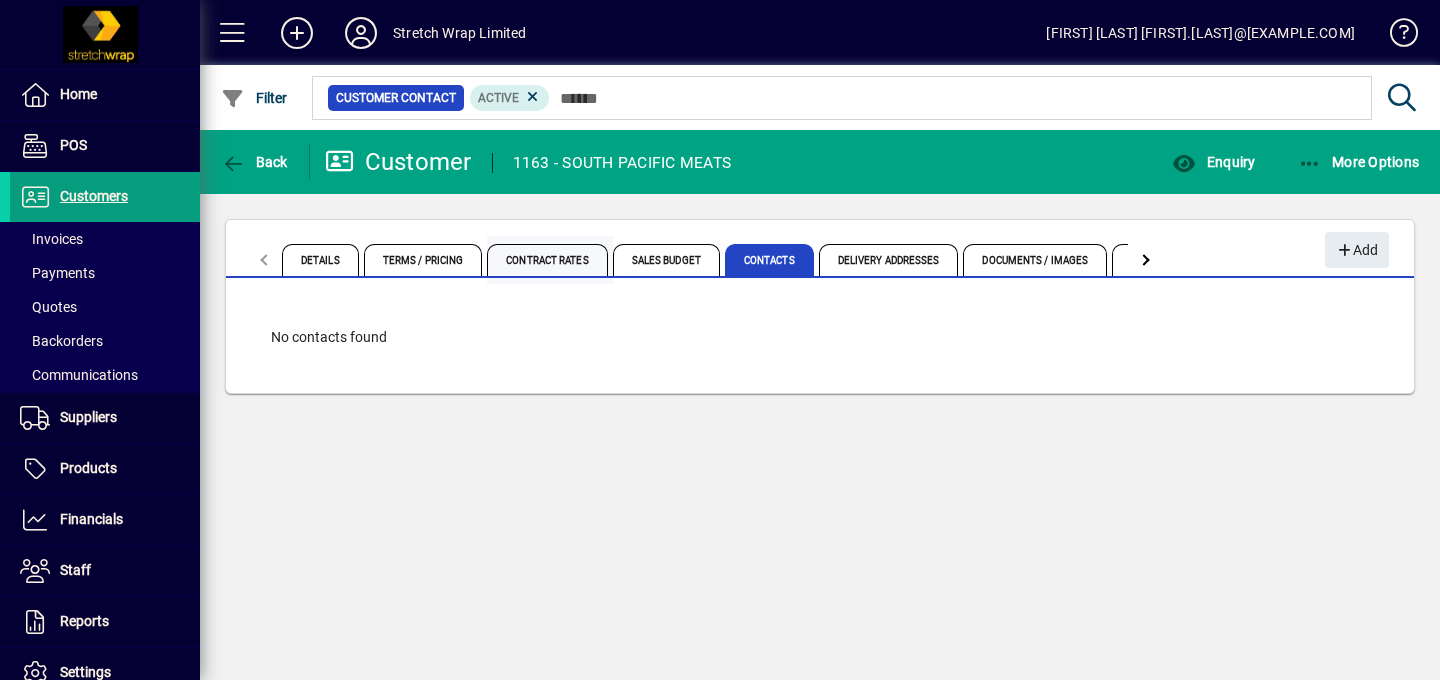 click on "Contract Rates" at bounding box center [547, 260] 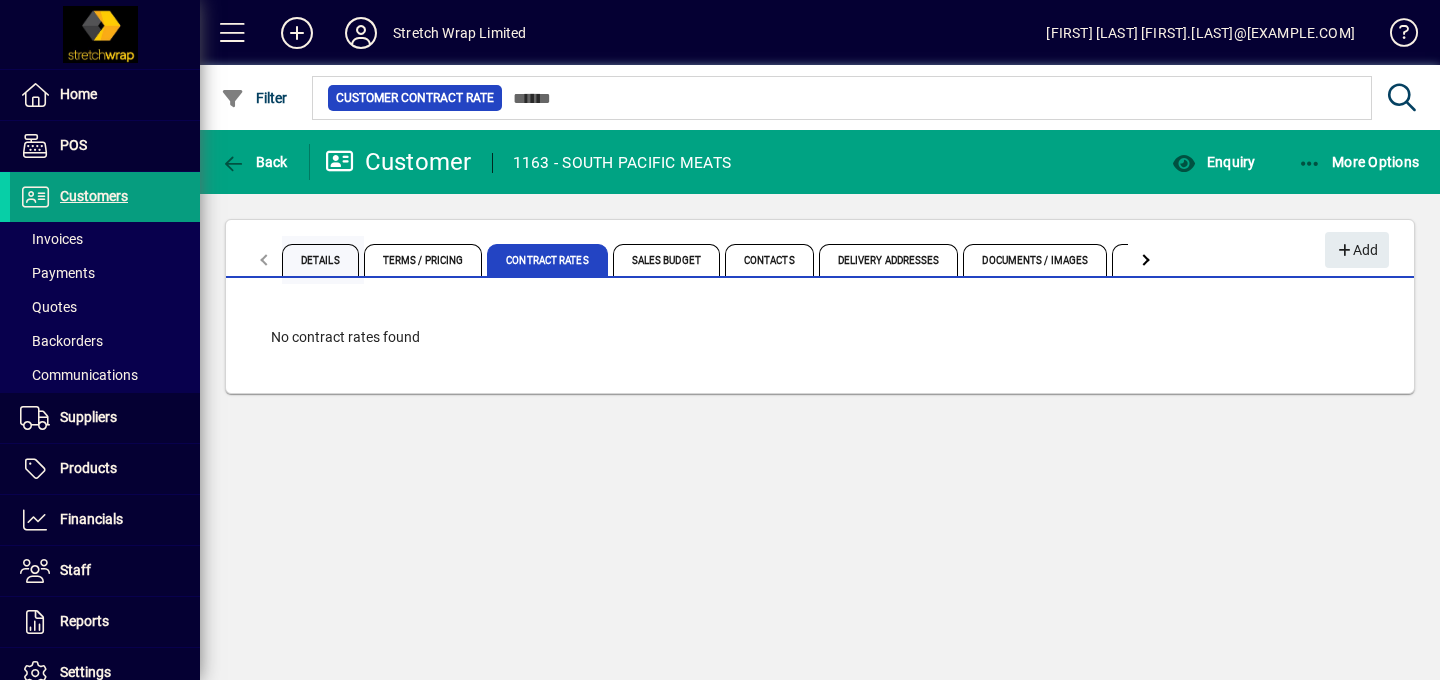 click on "Details" at bounding box center [320, 260] 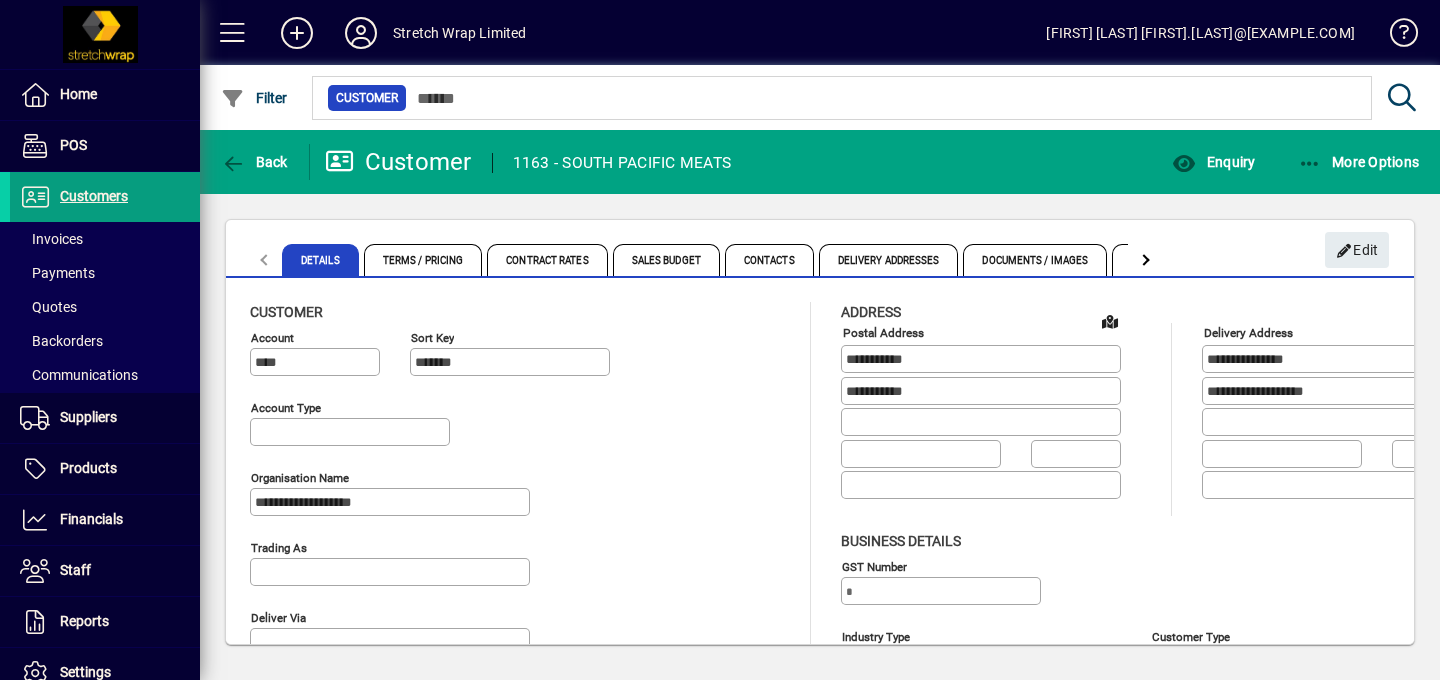 type on "**********" 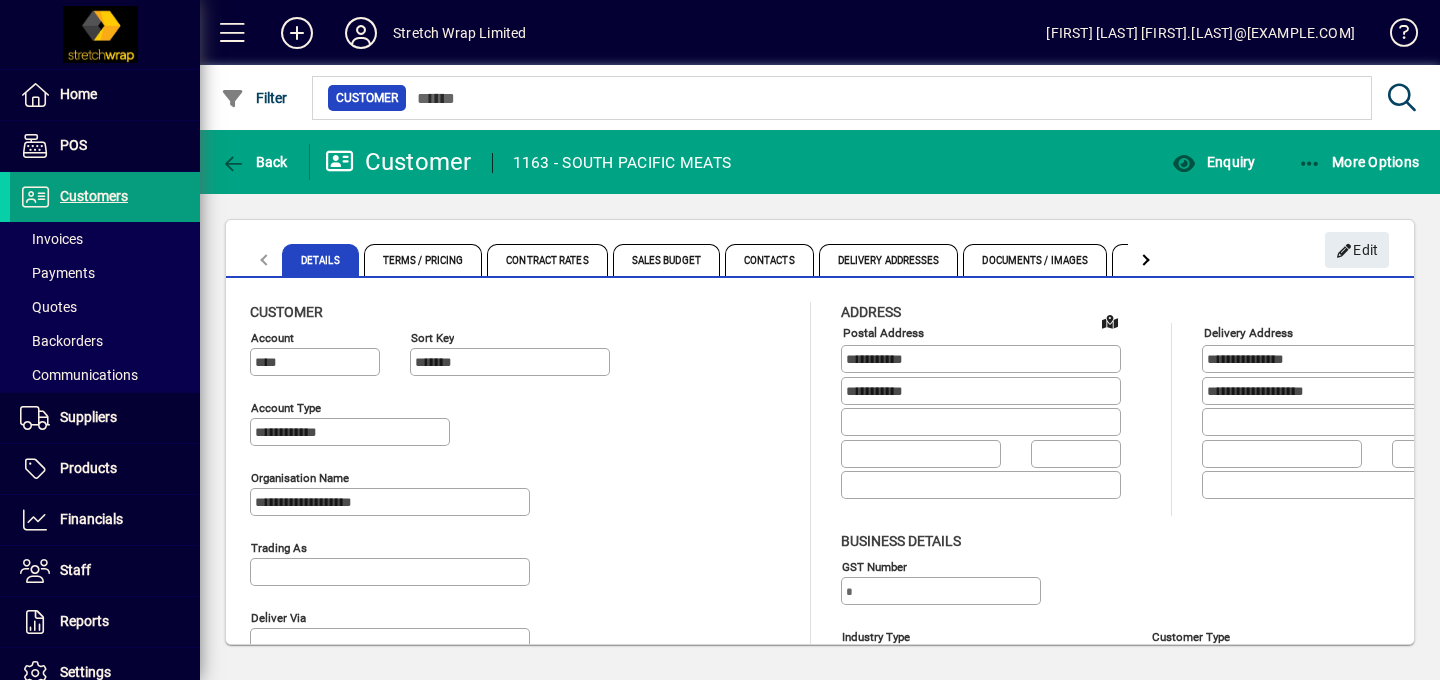 type on "**********" 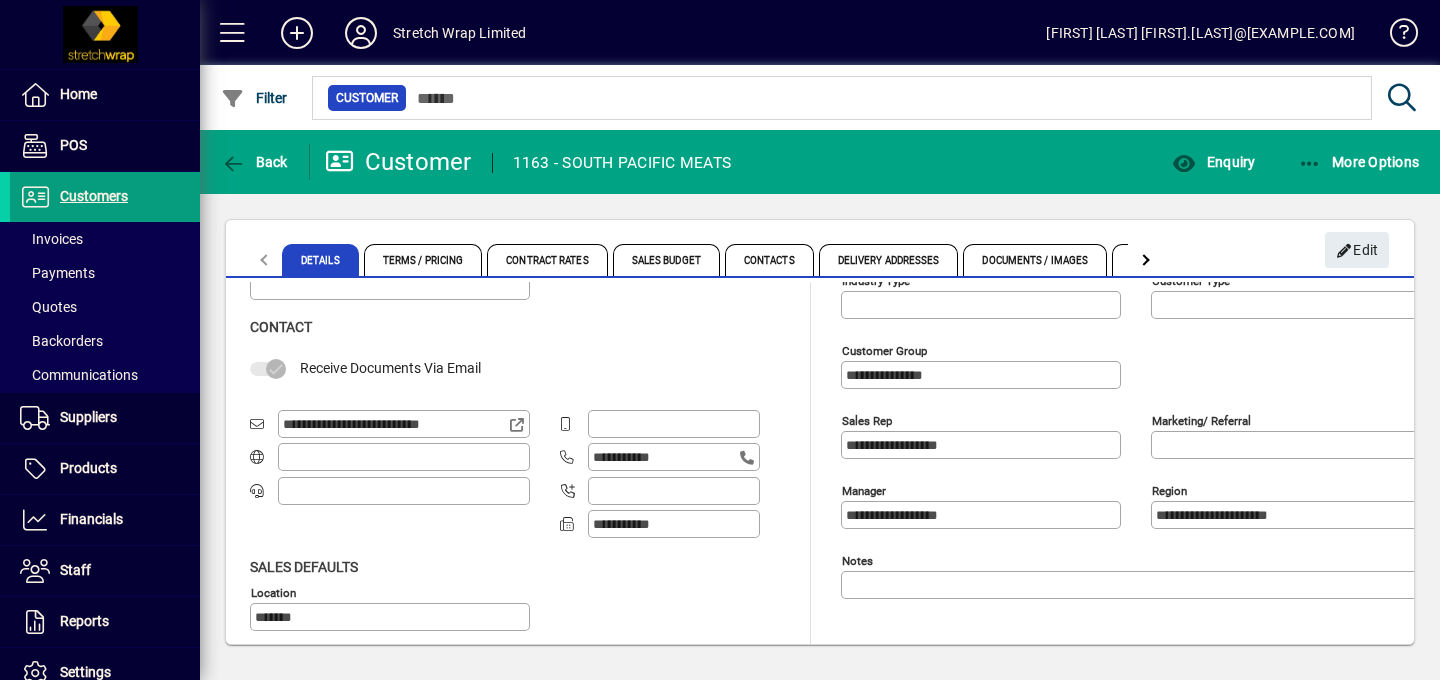 scroll, scrollTop: 369, scrollLeft: 0, axis: vertical 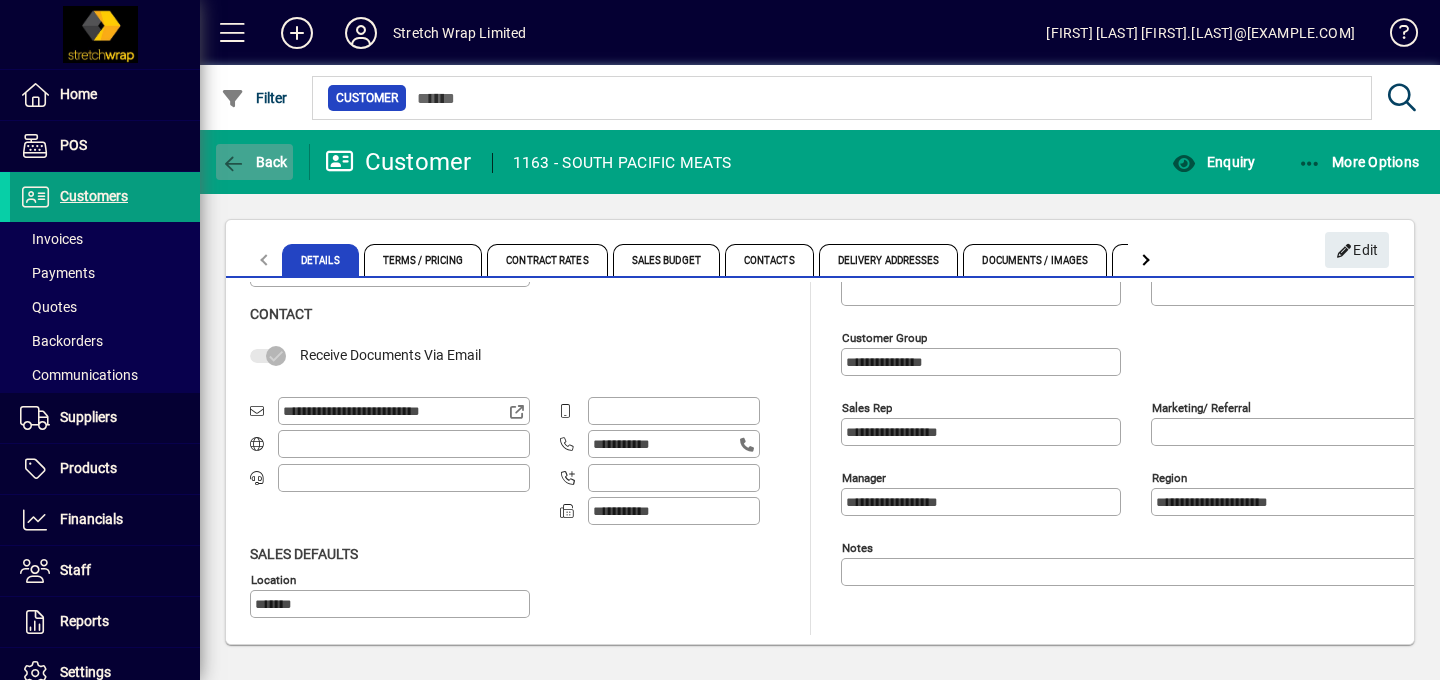 click on "Back" 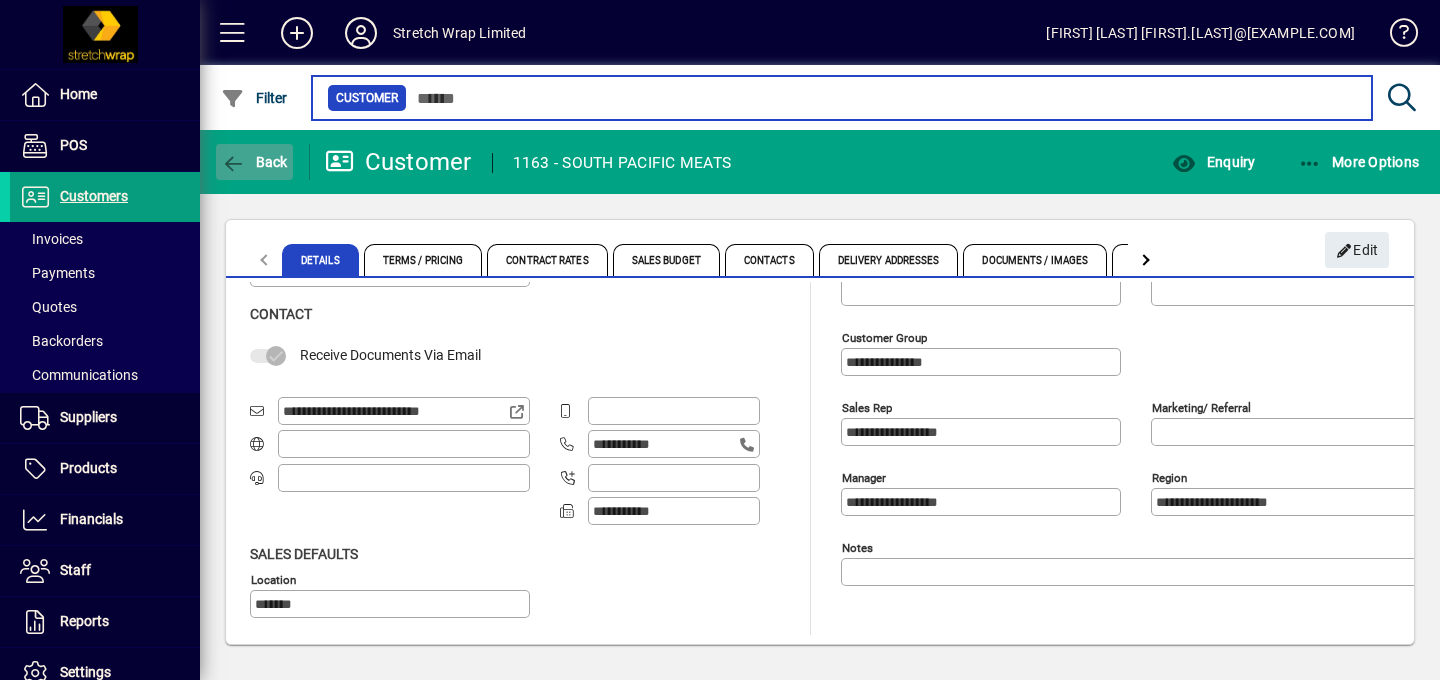 type on "*****" 